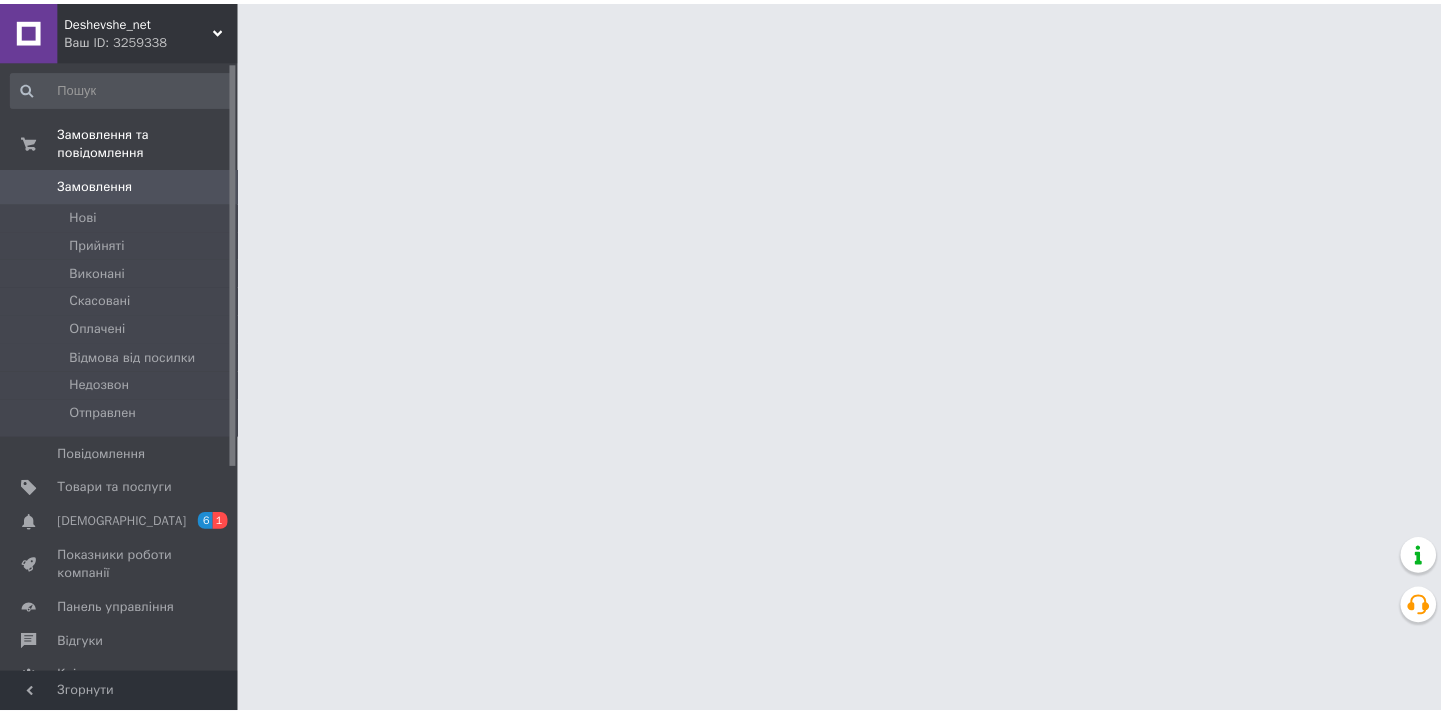 scroll, scrollTop: 0, scrollLeft: 0, axis: both 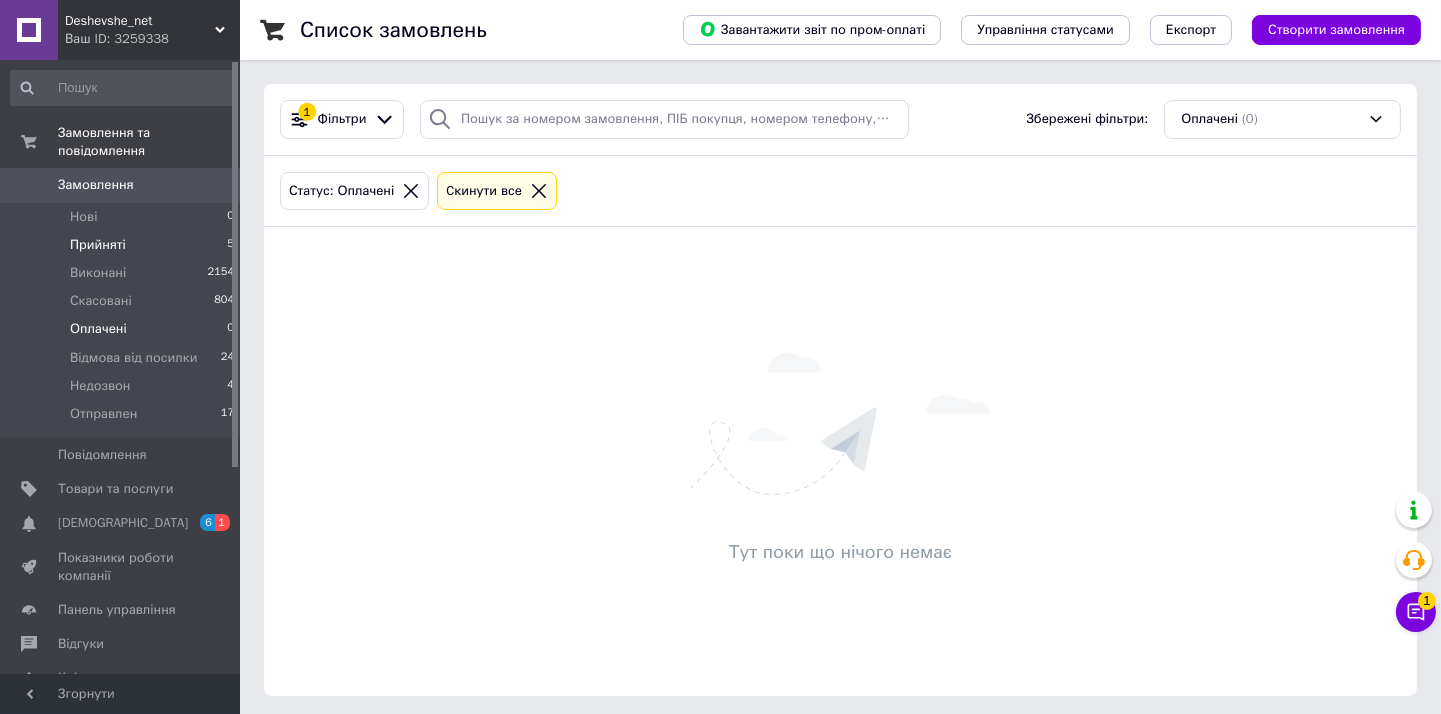 click on "Прийняті 5" at bounding box center (123, 245) 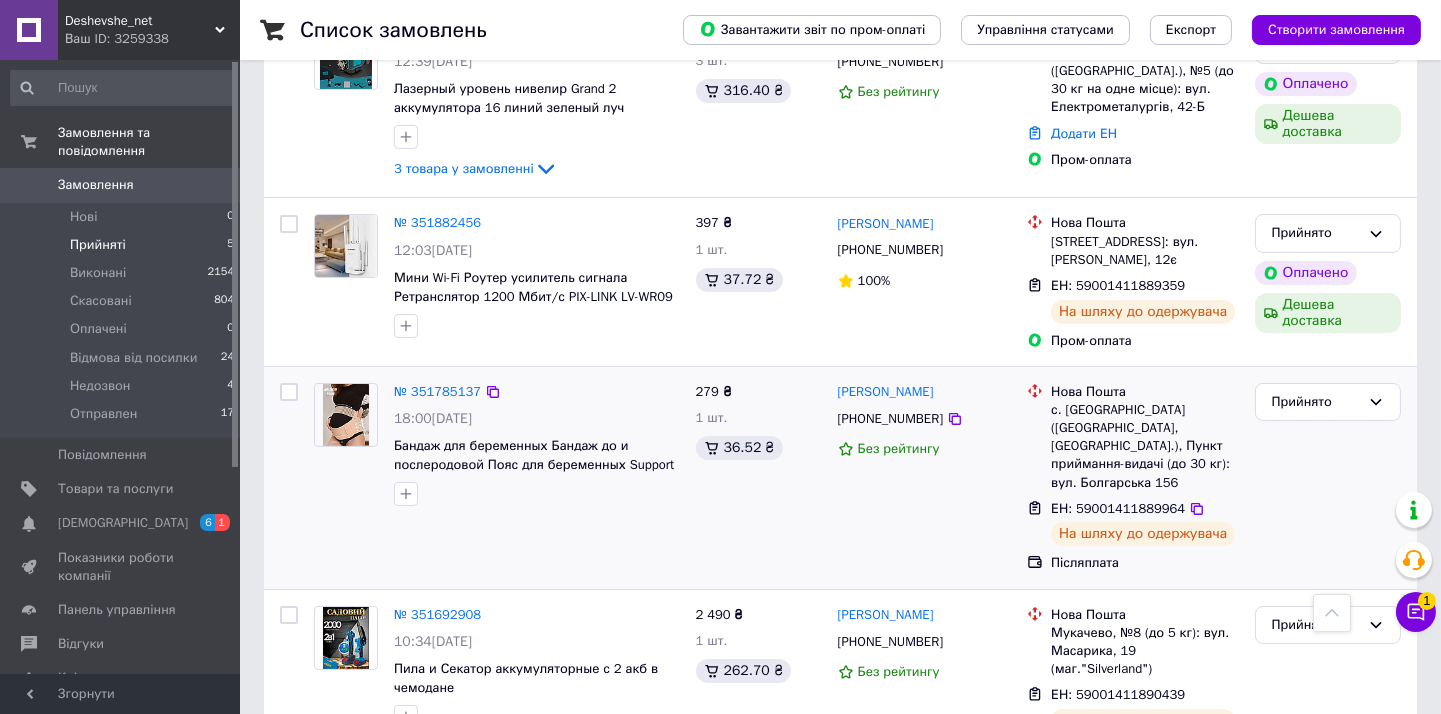 scroll, scrollTop: 586, scrollLeft: 0, axis: vertical 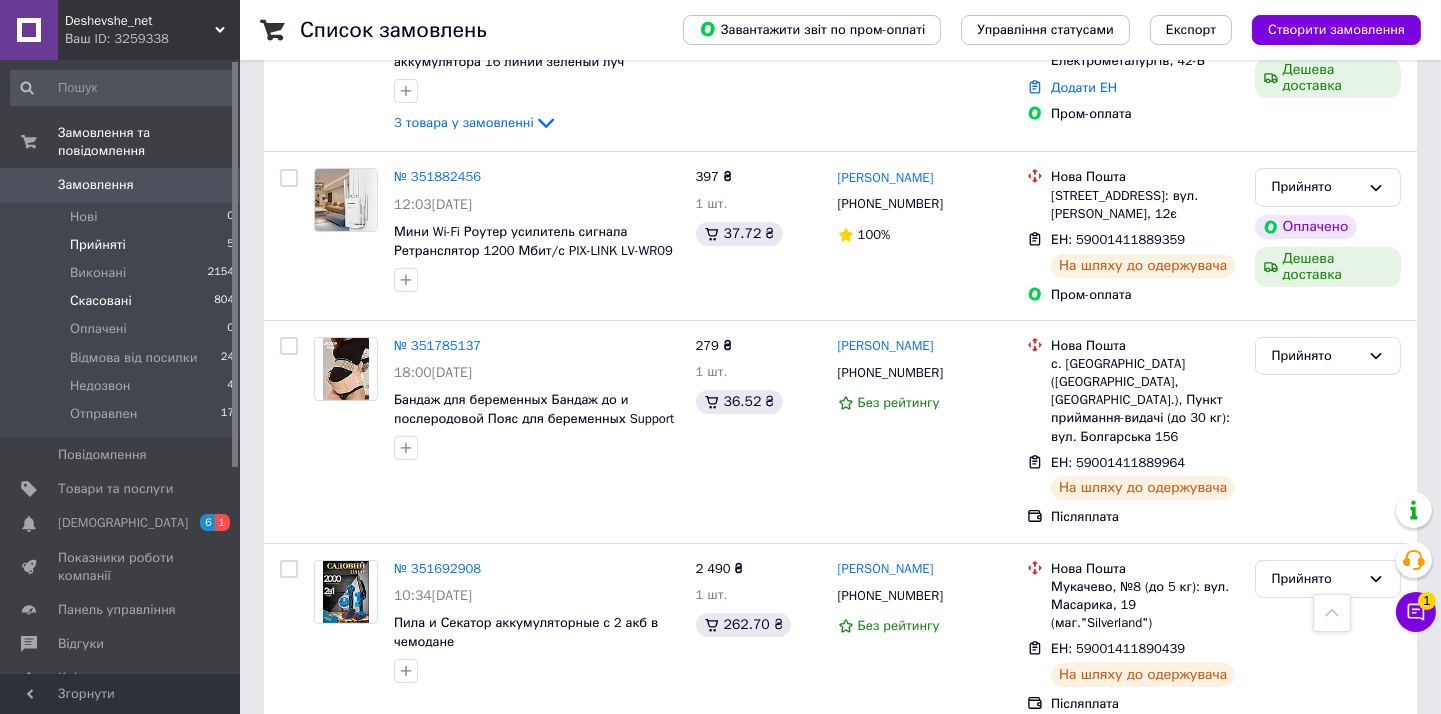 click on "Скасовані" at bounding box center (101, 301) 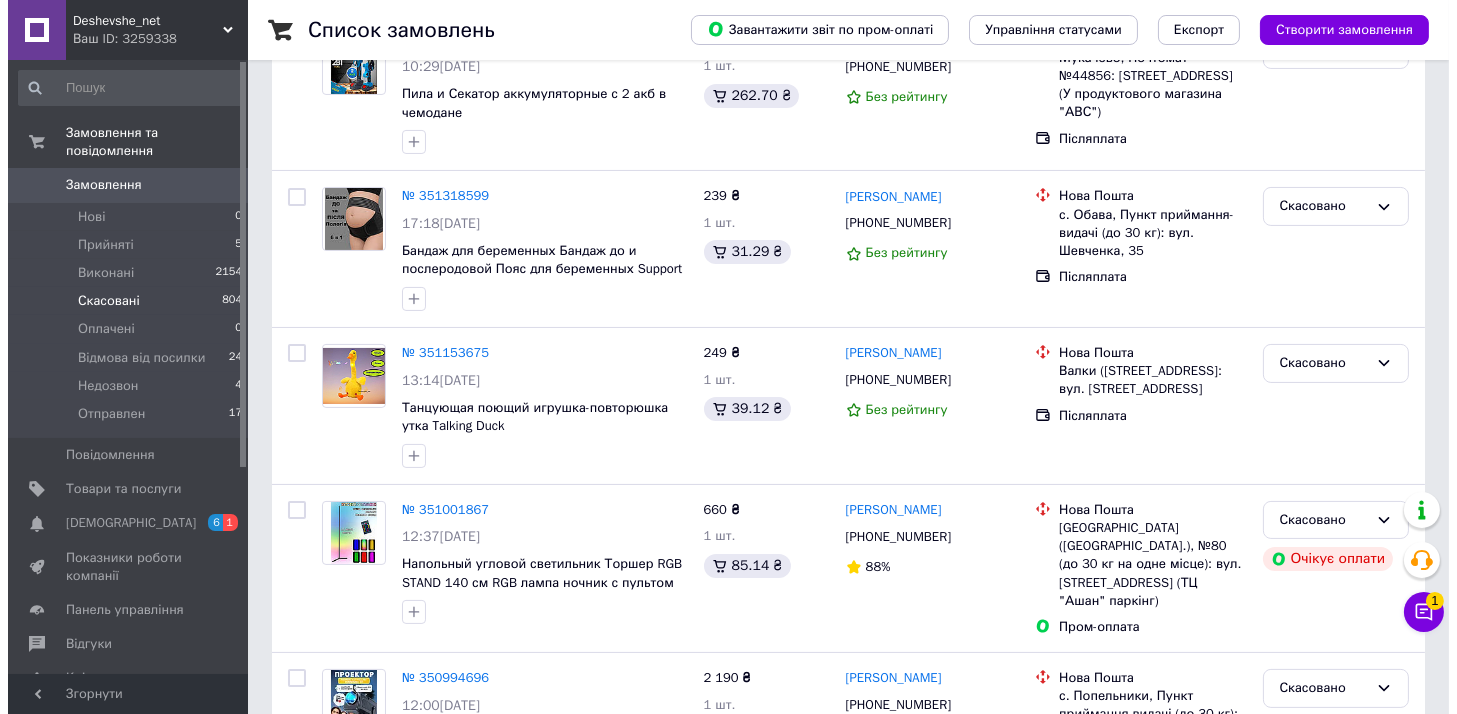 scroll, scrollTop: 0, scrollLeft: 0, axis: both 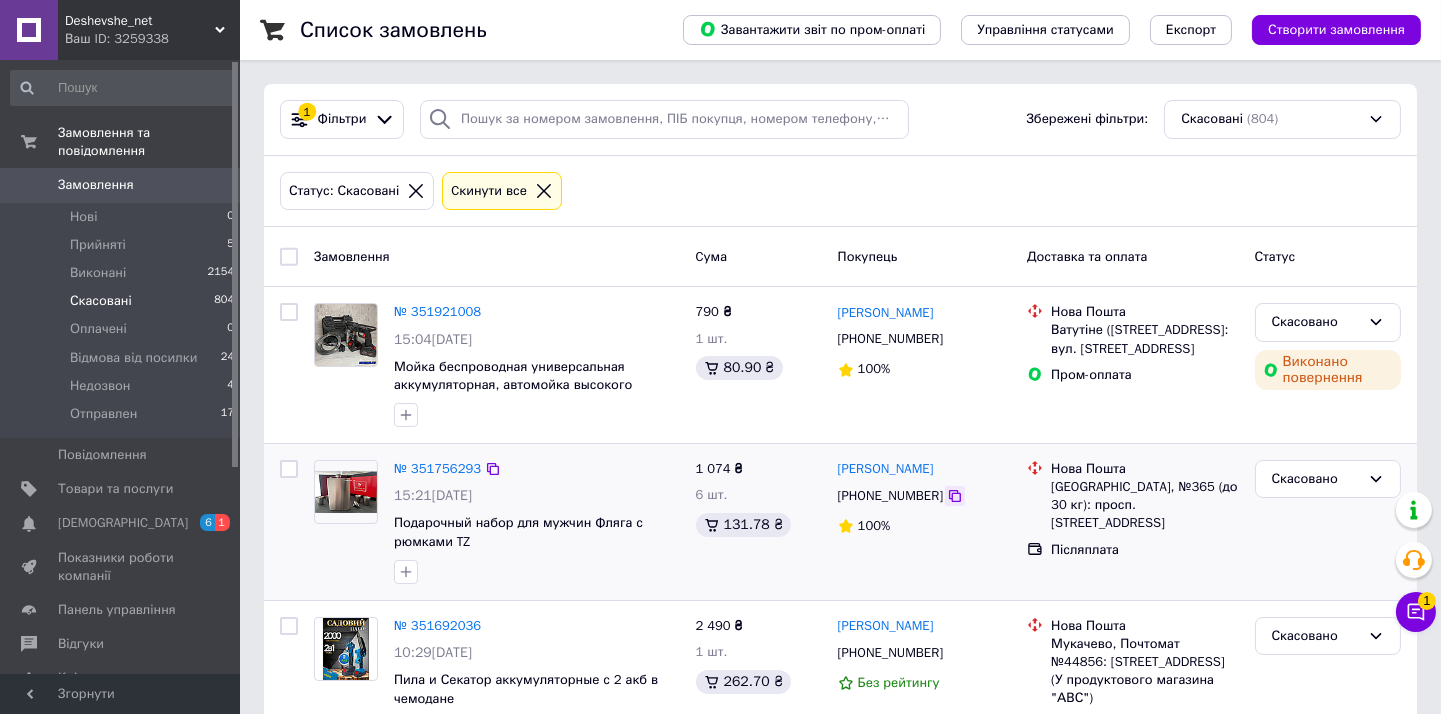 click 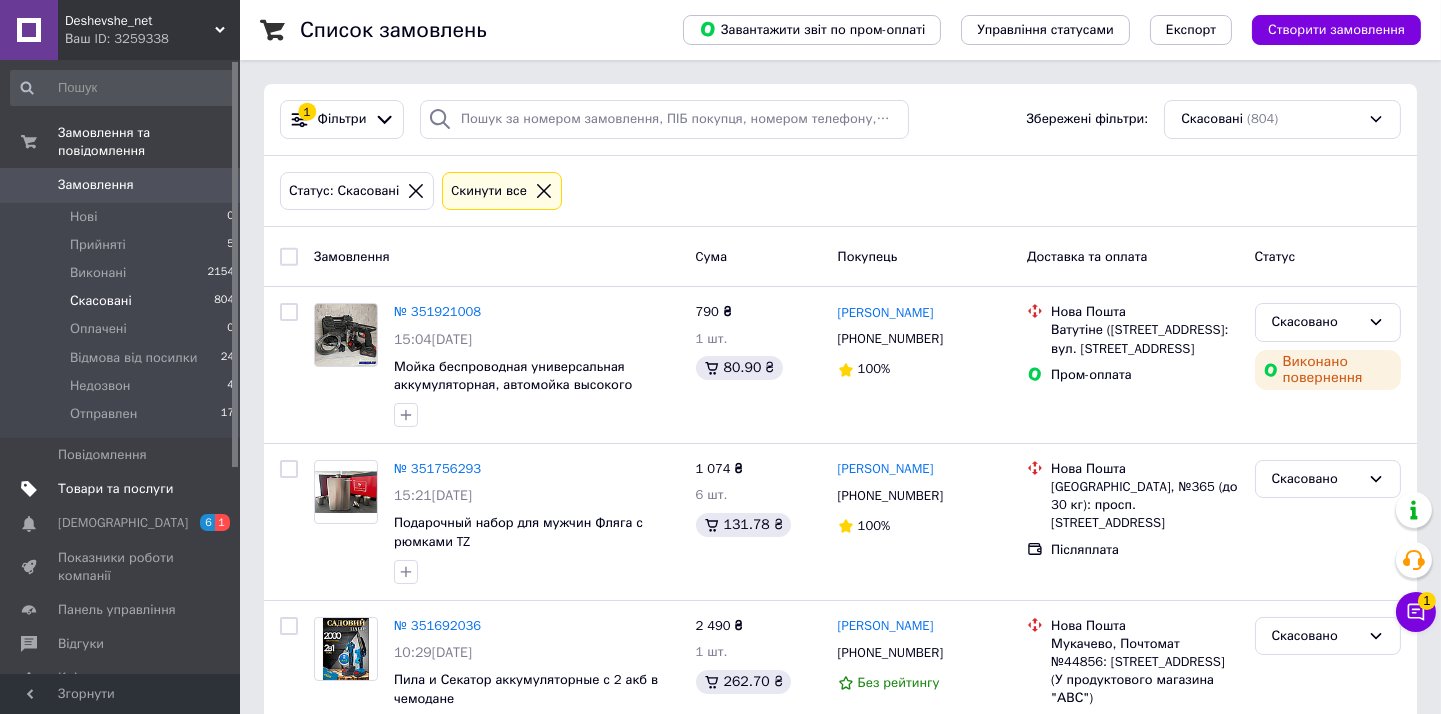 click on "Товари та послуги" at bounding box center [115, 489] 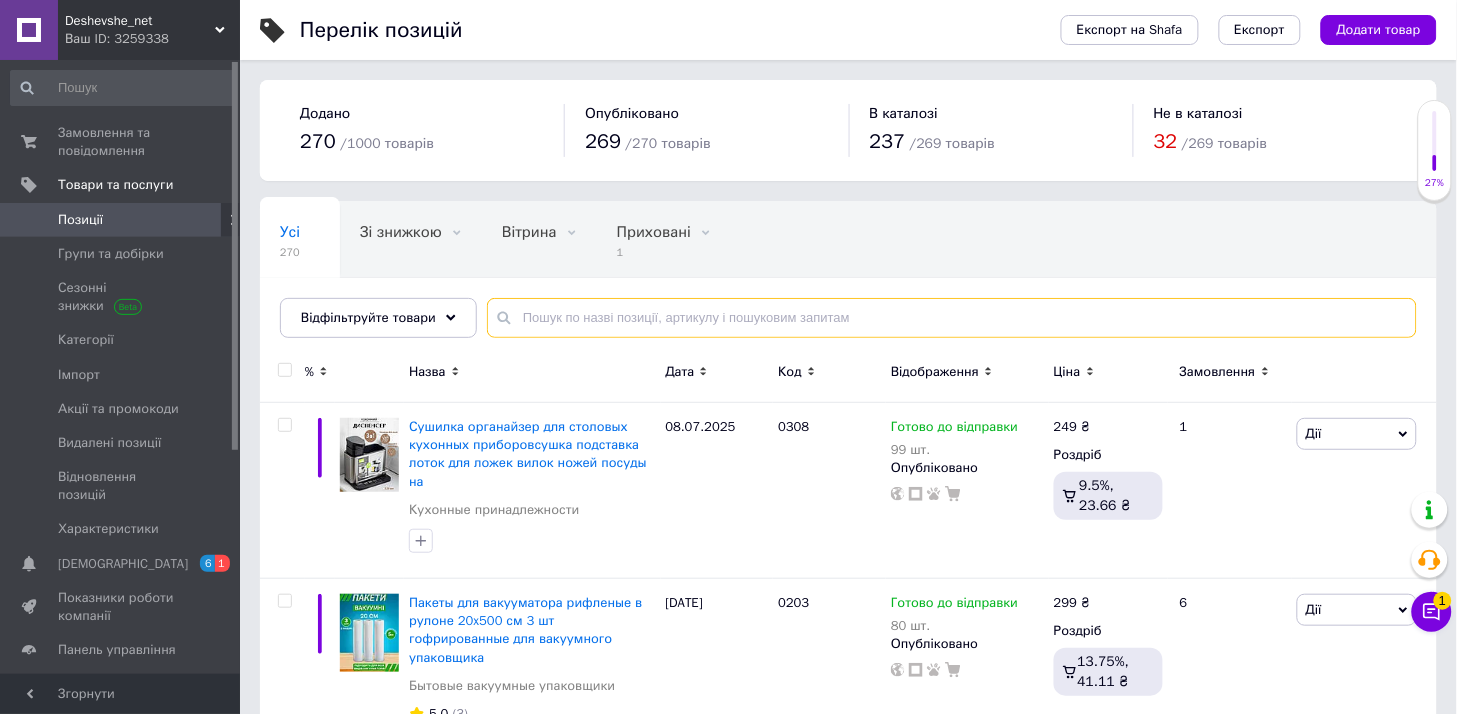 click at bounding box center (952, 318) 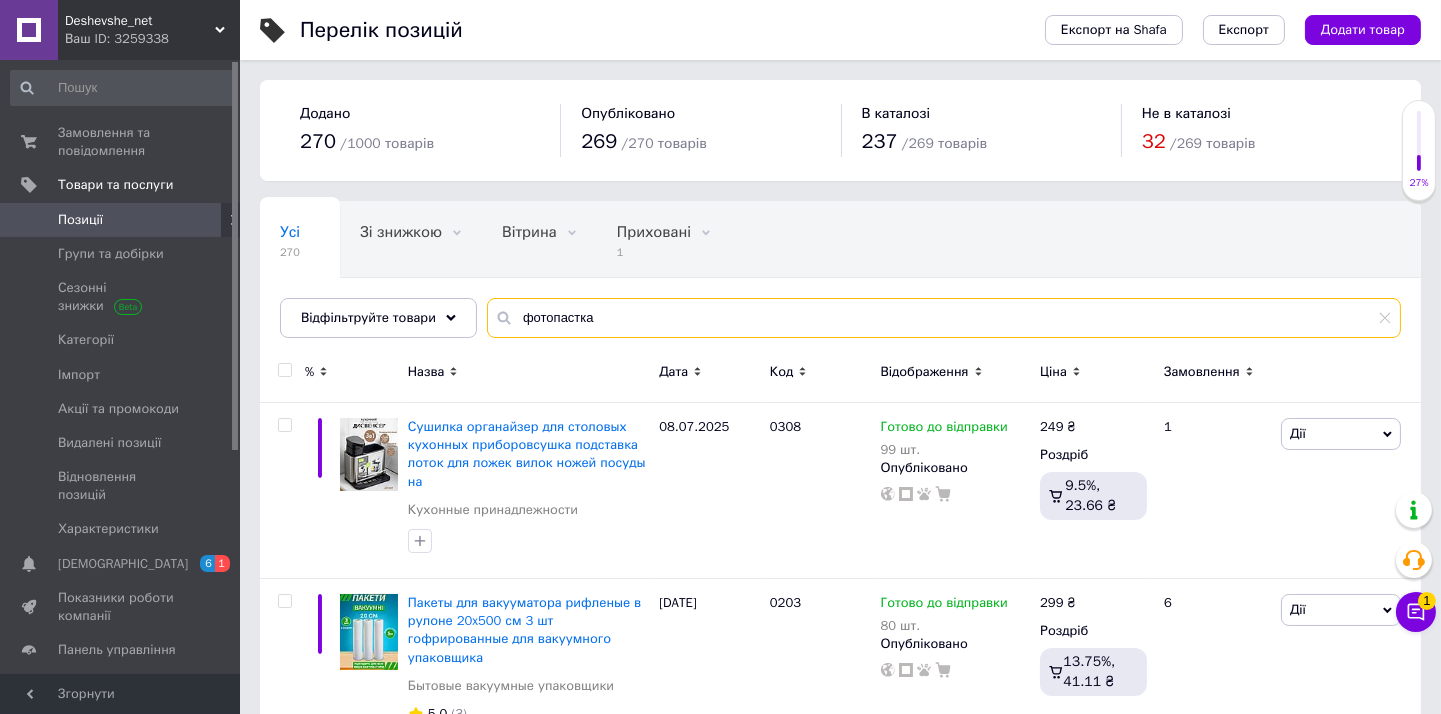 type on "фотопастка" 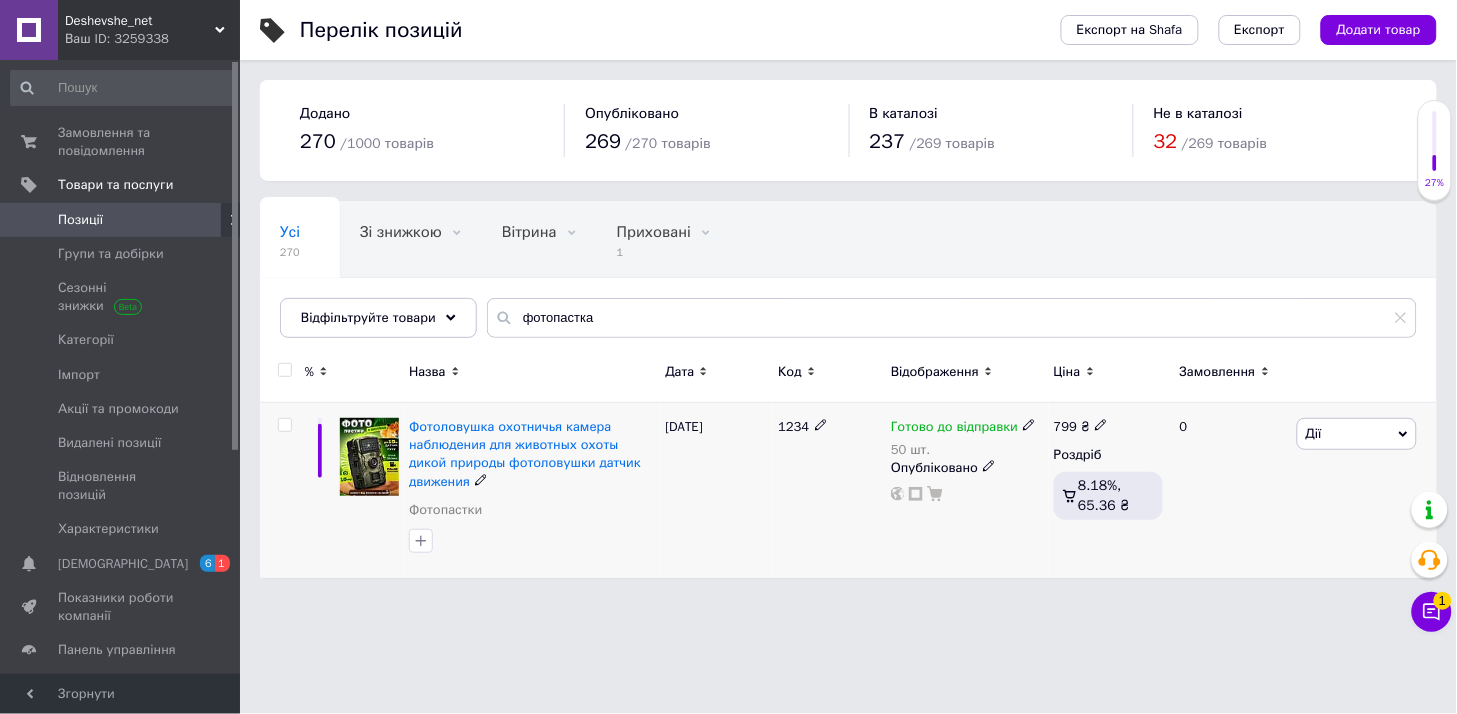 click 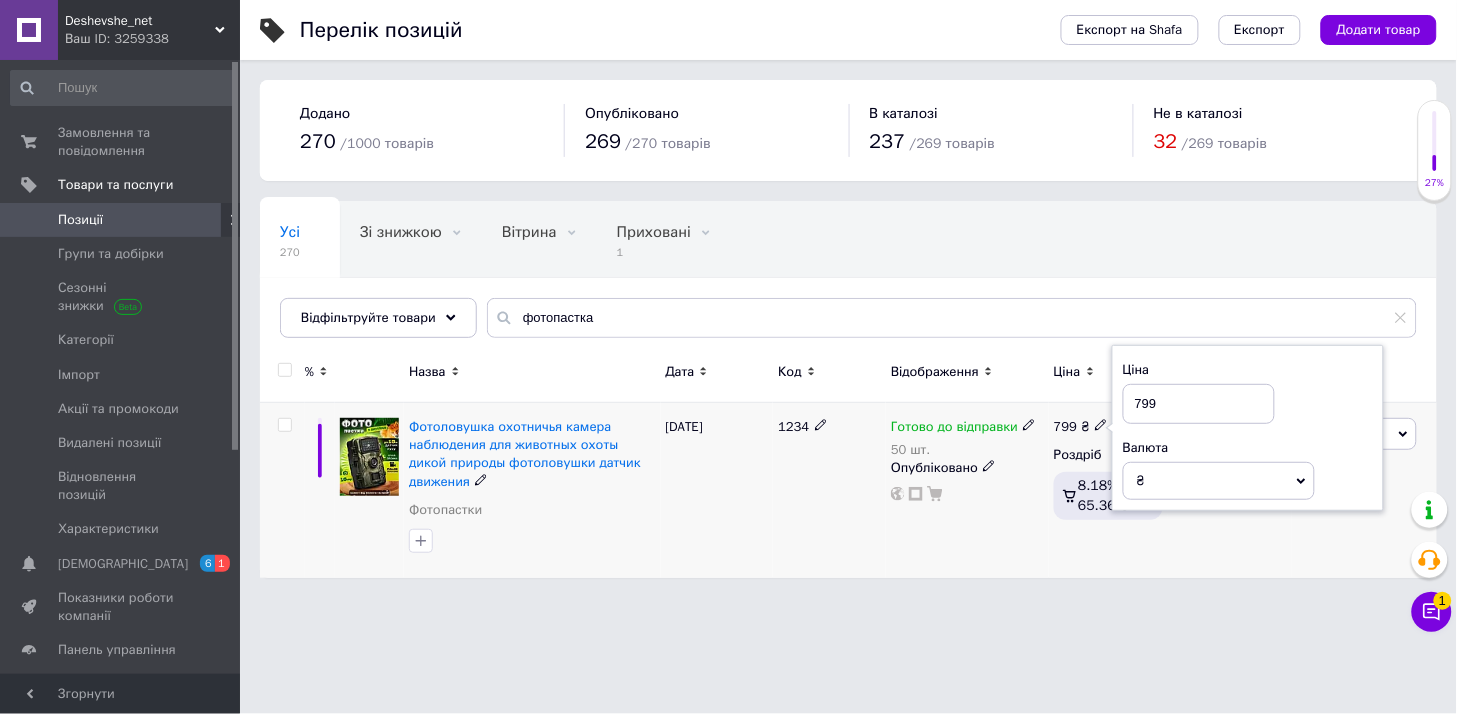 drag, startPoint x: 1145, startPoint y: 402, endPoint x: 1112, endPoint y: 402, distance: 33 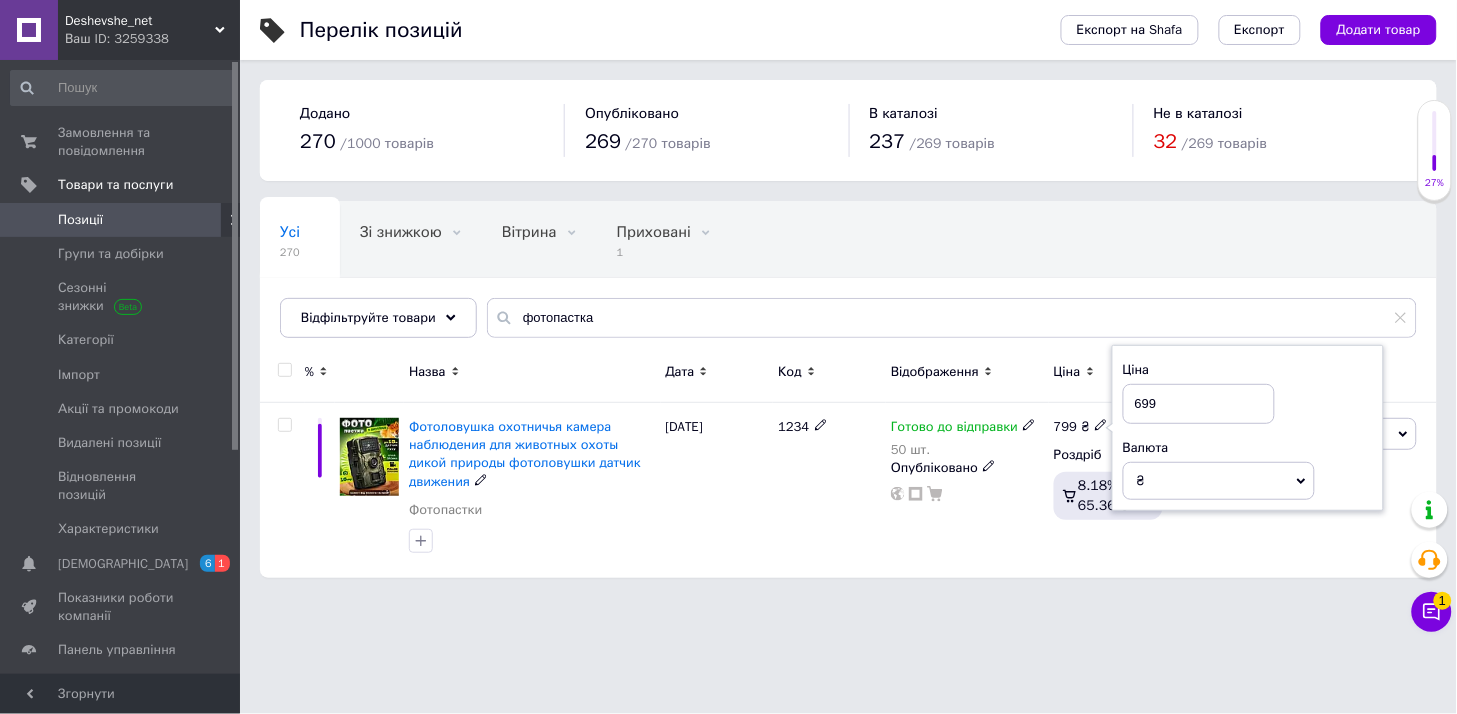 type on "699" 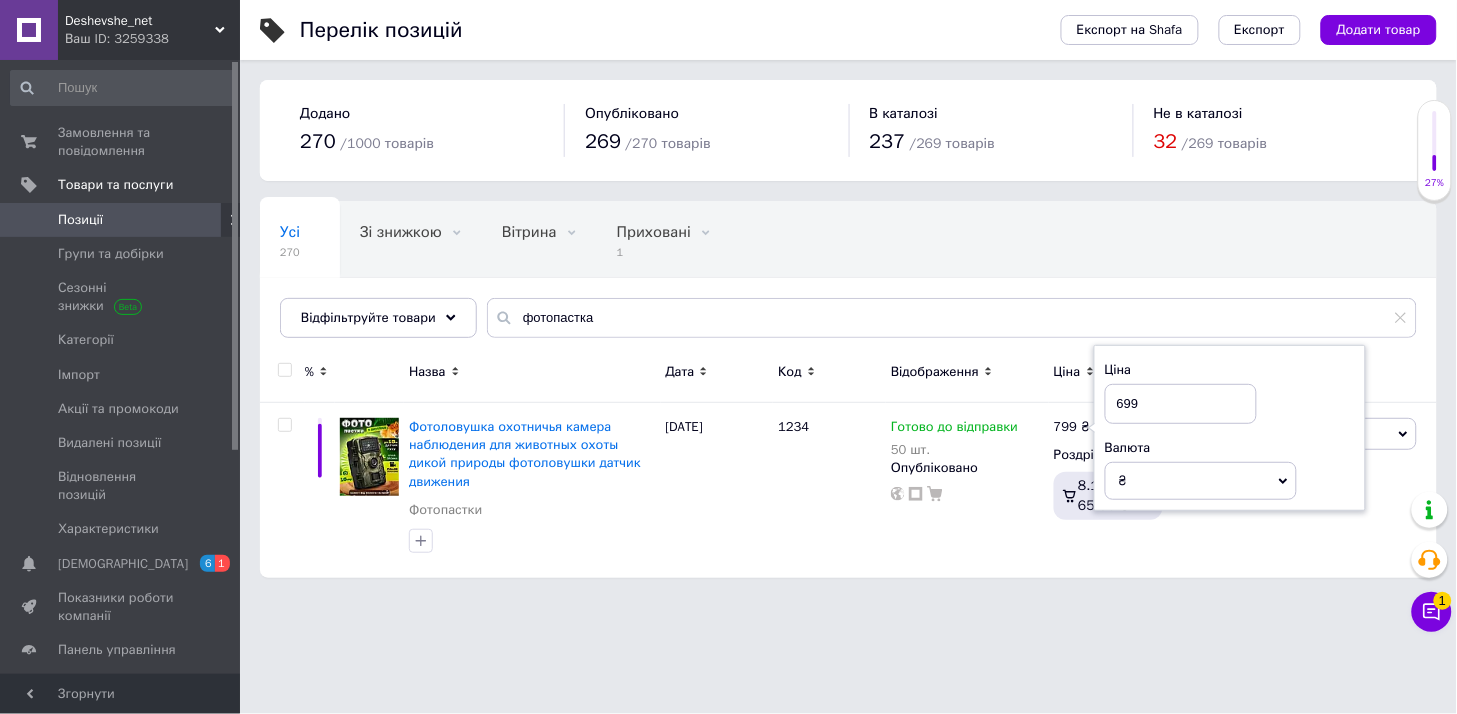 click on "Deshevshe_net Ваш ID: 3259338 Сайт Deshevshe_net Кабінет покупця Перевірити стан системи Сторінка на порталі Довідка Вийти Замовлення та повідомлення 0 0 Товари та послуги Позиції Групи та добірки Сезонні знижки Категорії Імпорт Акції та промокоди Видалені позиції Відновлення позицій Характеристики Сповіщення 6 1 Показники роботи компанії Панель управління Відгуки Клієнти Каталог ProSale Аналітика Інструменти веб-майстра та SEO Управління сайтом Гаманець компанії [PERSON_NAME] Тарифи та рахунки Prom мікс 1 000 Експорт" at bounding box center (728, 299) 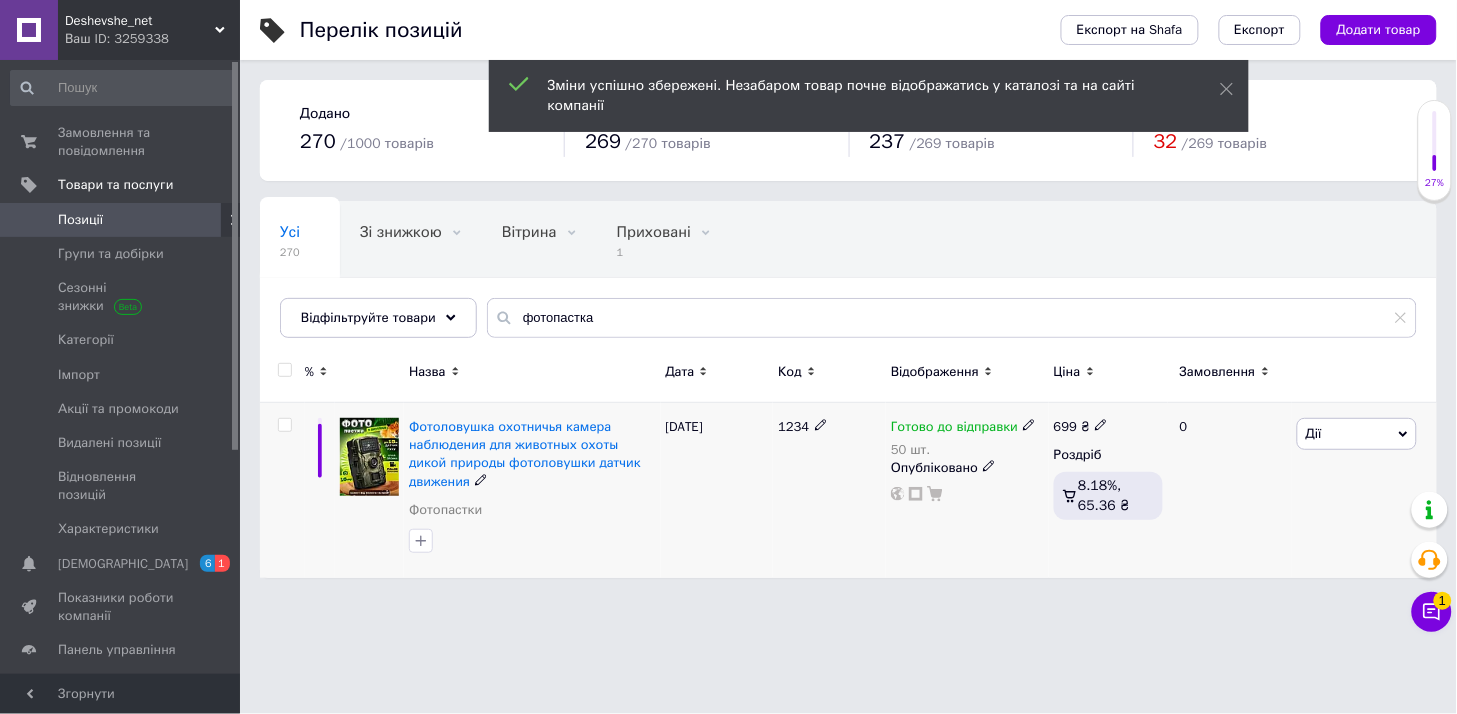 click 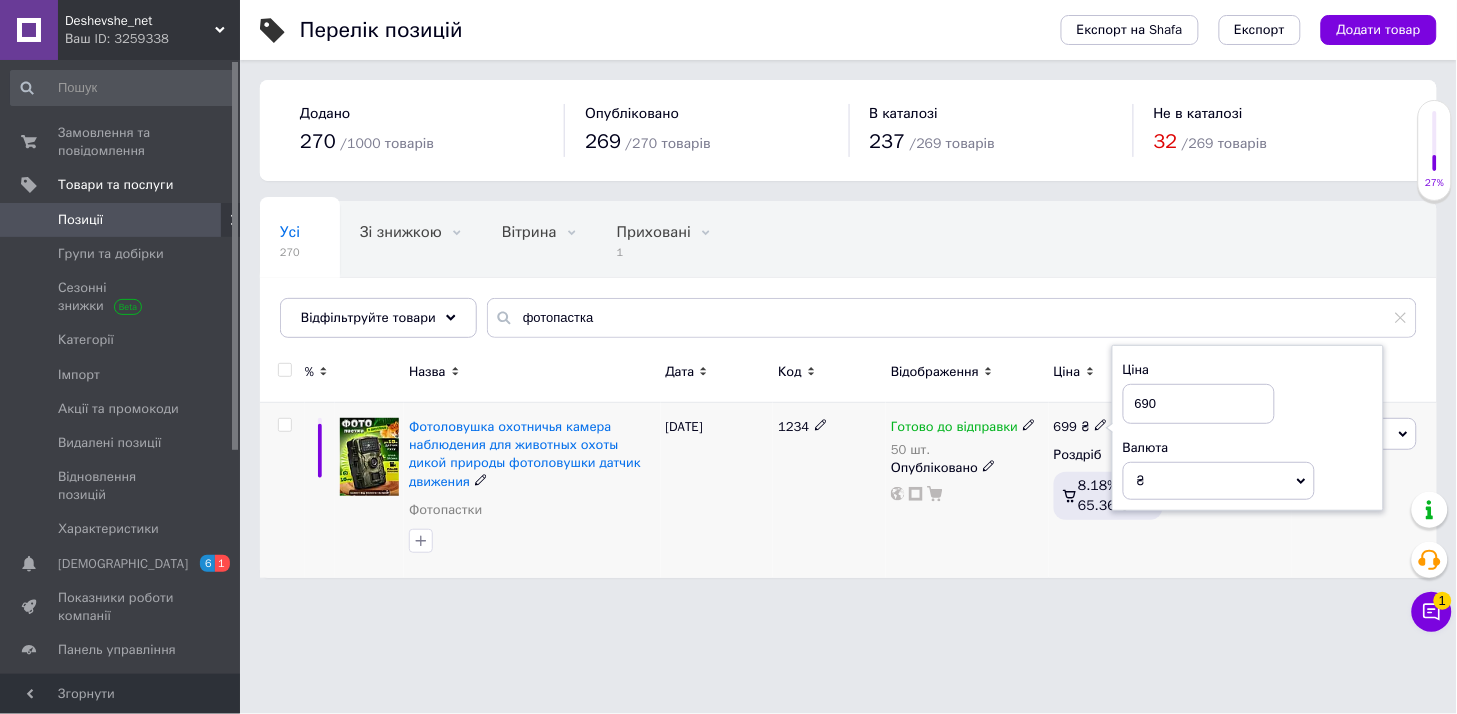 type on "690" 